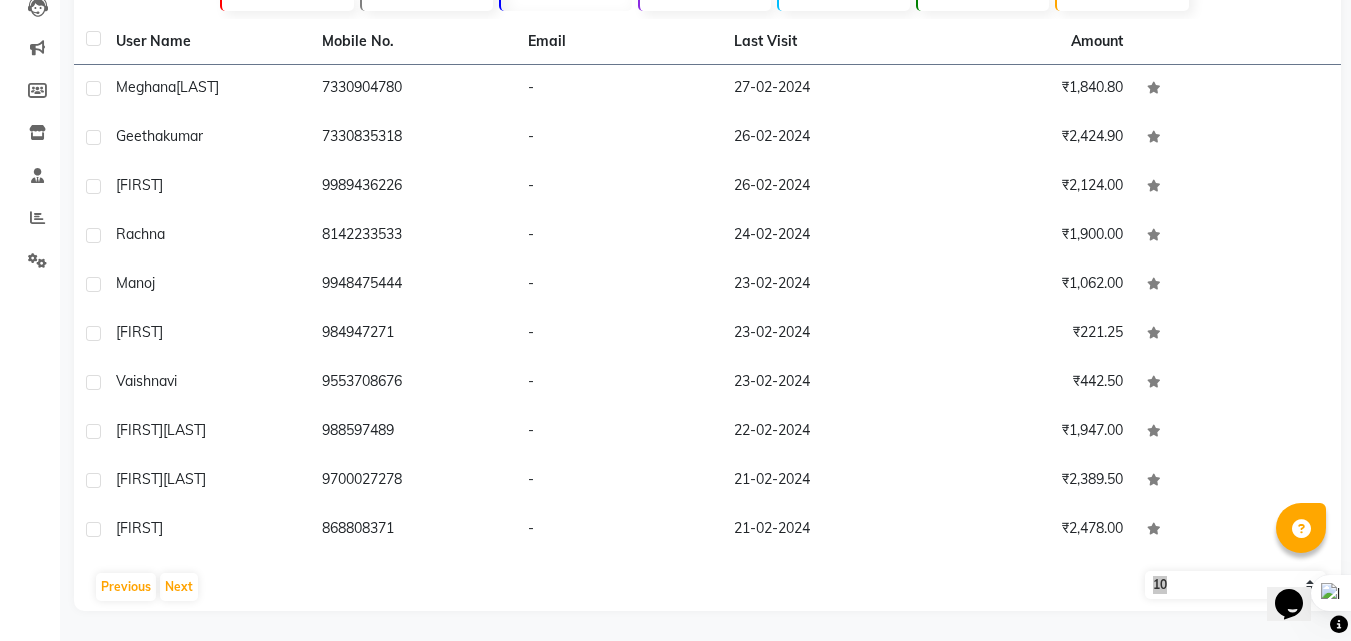 scroll, scrollTop: 225, scrollLeft: 0, axis: vertical 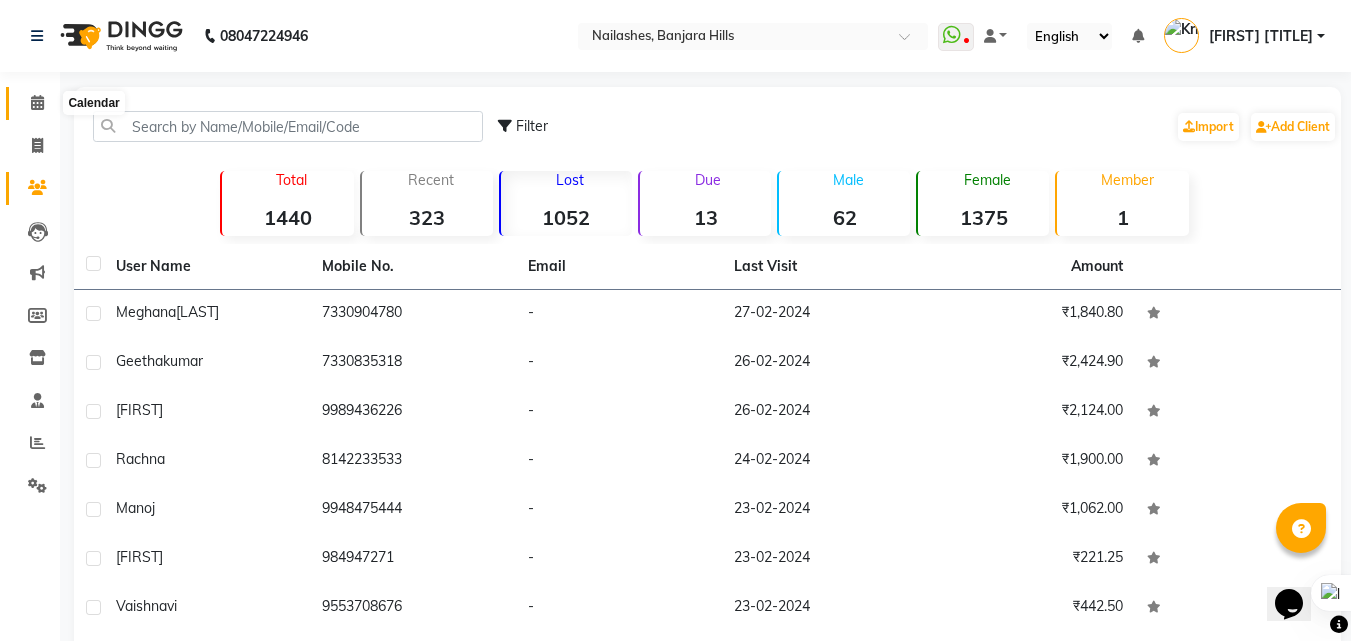 click 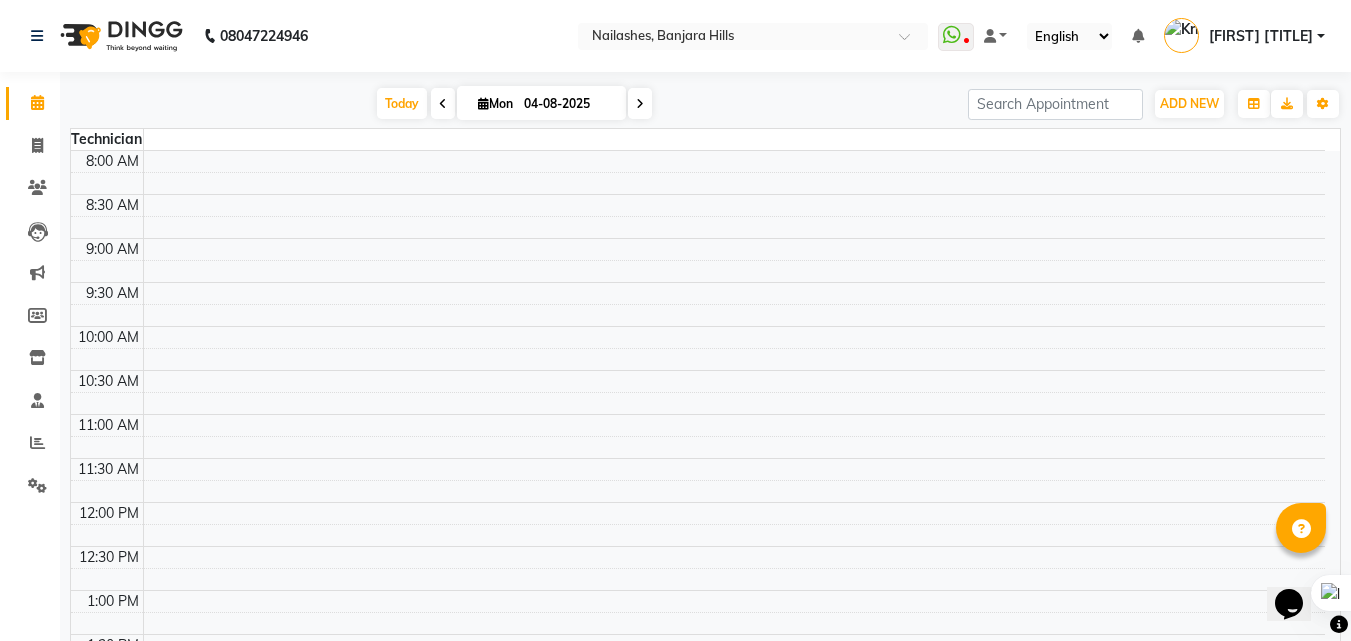 click on "Invoice" 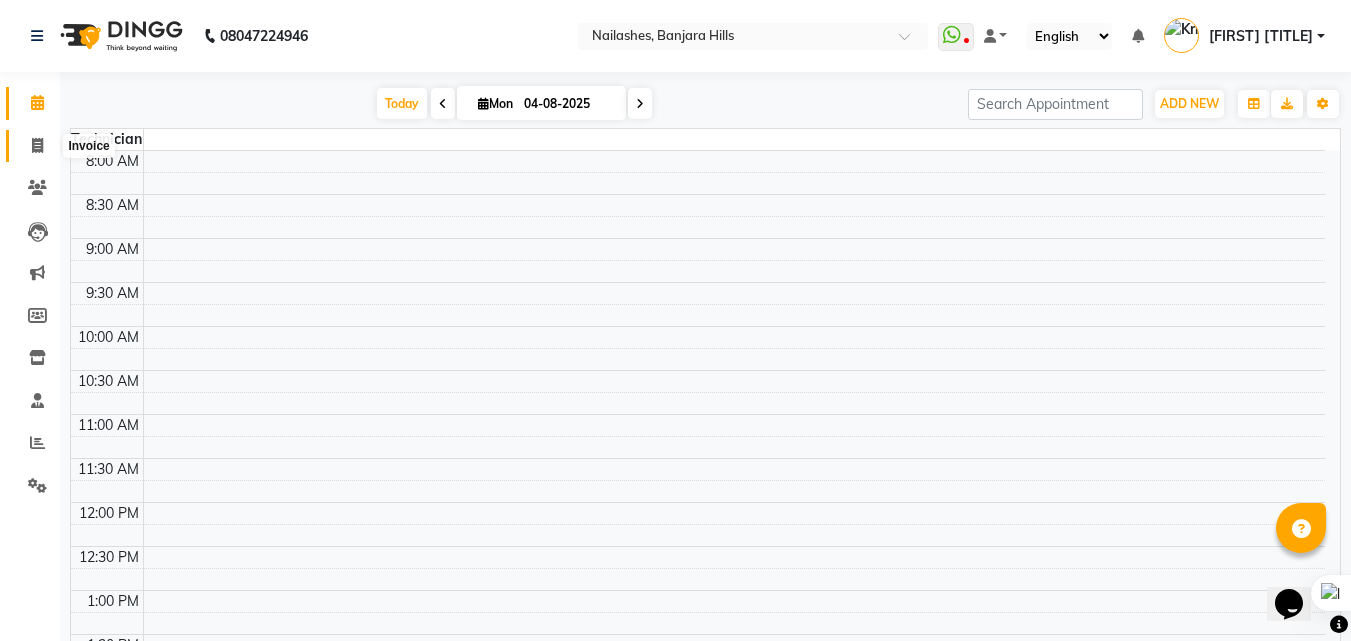 click 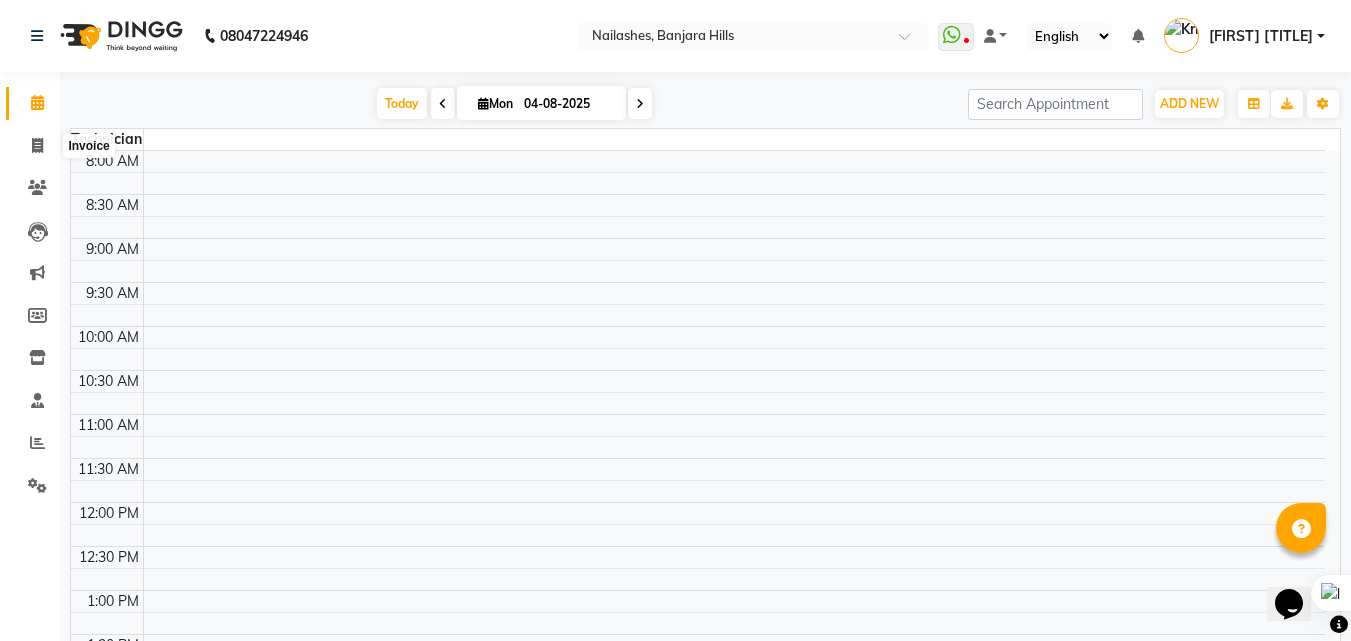 select on "service" 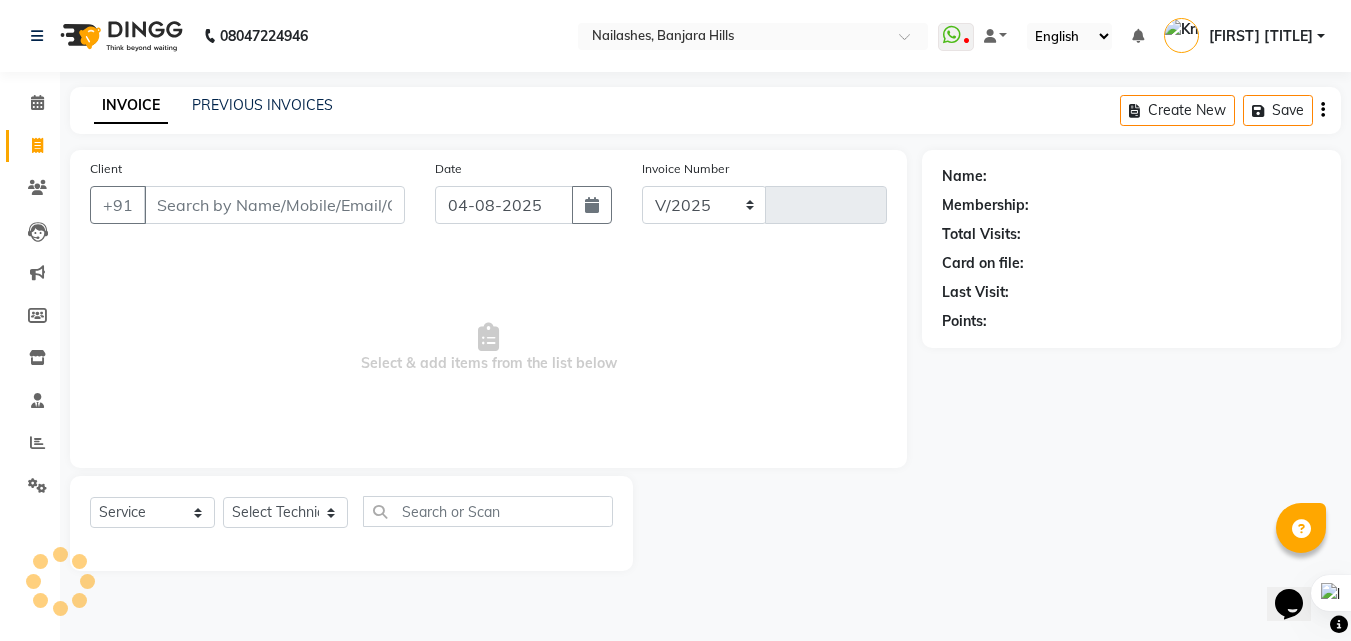 select on "5759" 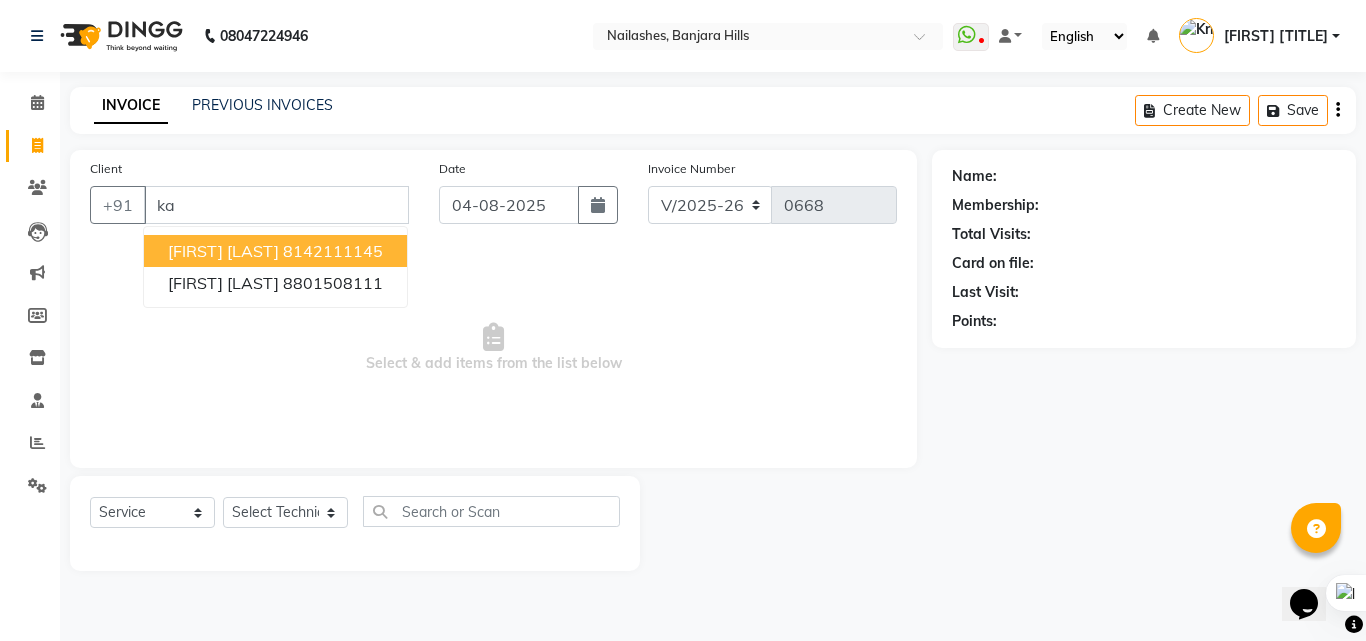type on "k" 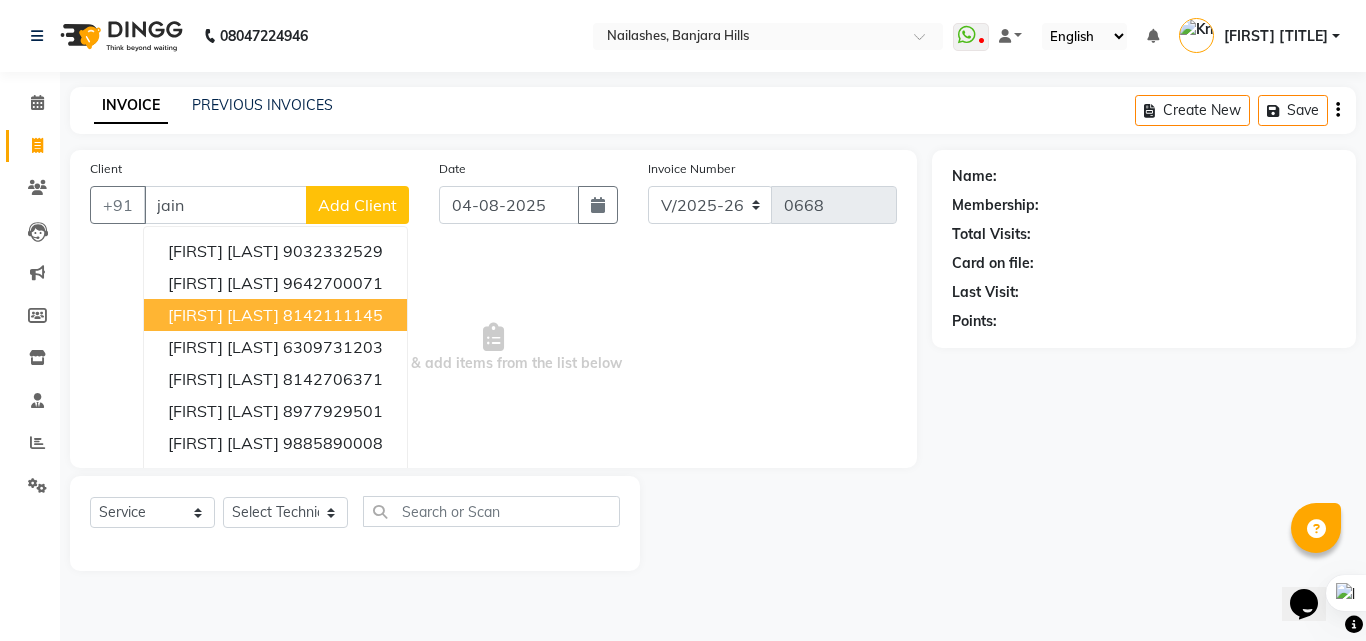 click on "8142111145" at bounding box center [333, 315] 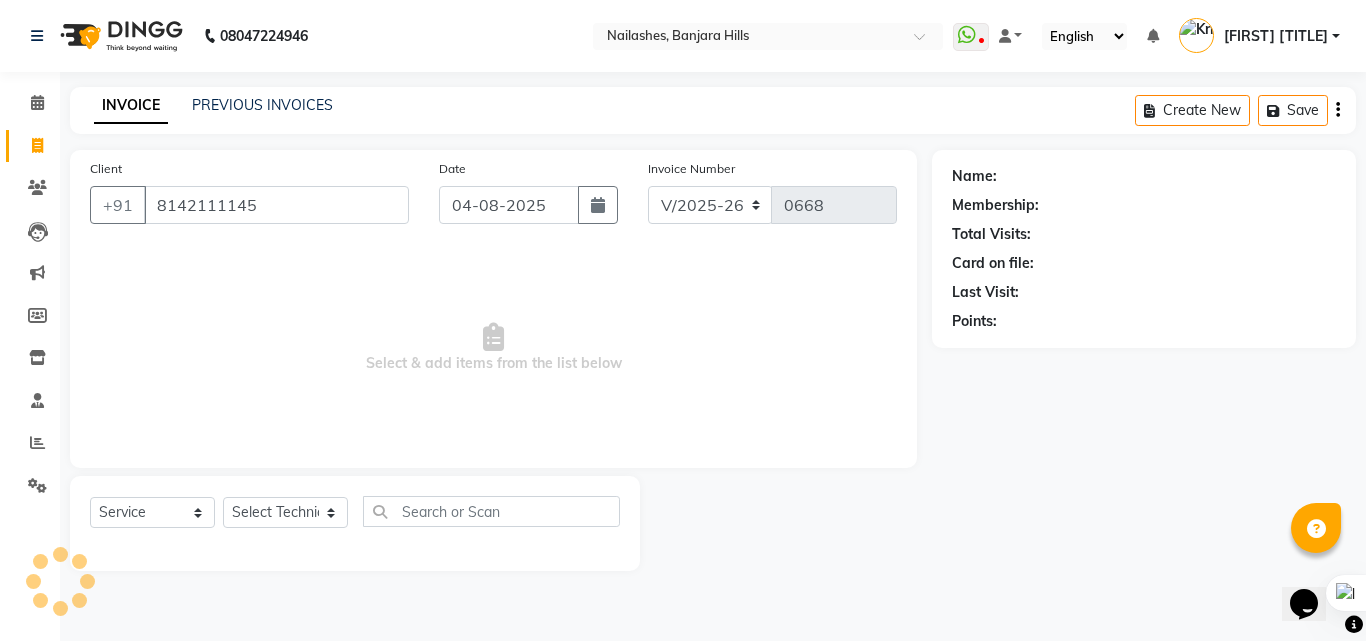 type on "8142111145" 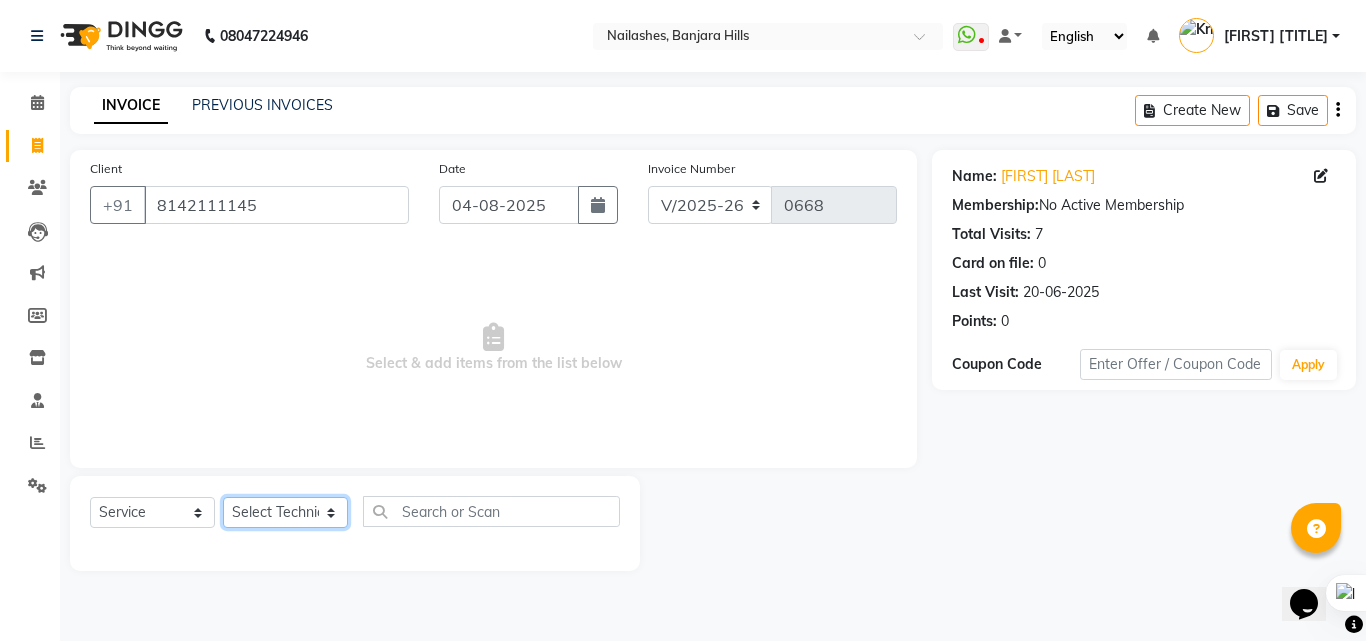 click on "Select Technician Arshad Arshad Asma begum Deepak Kashyap Krishika mam Nakul ringya rishi Ruby singh thei" 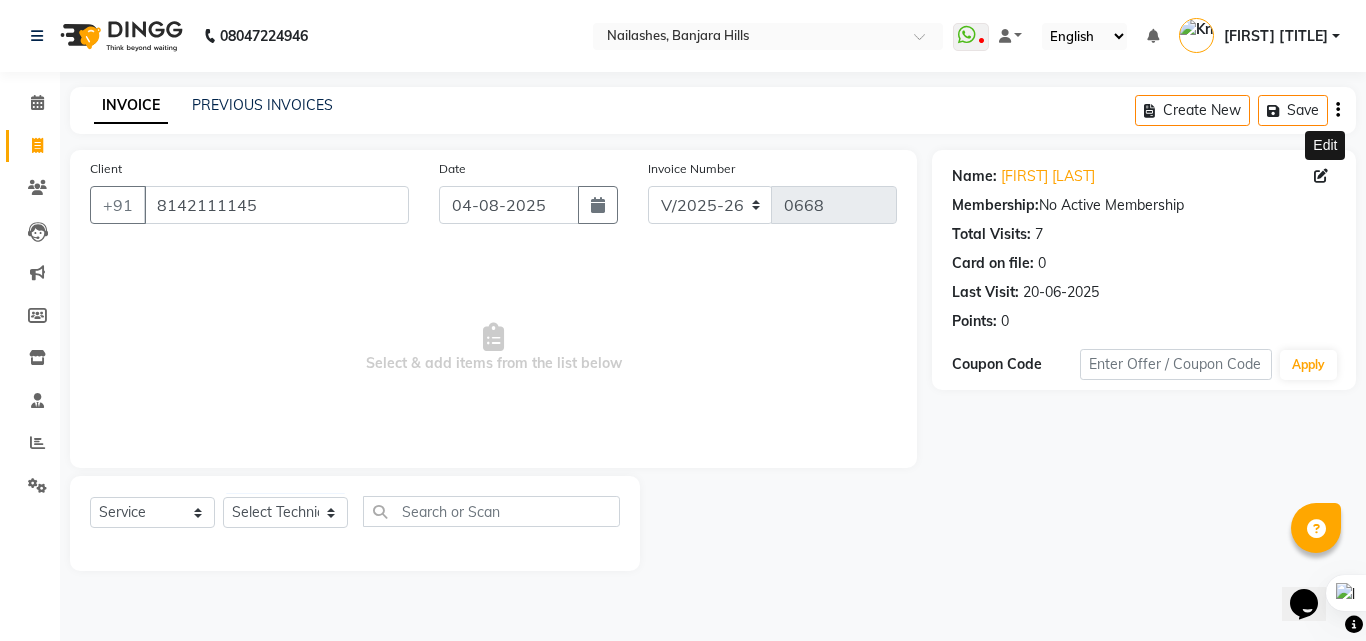 click 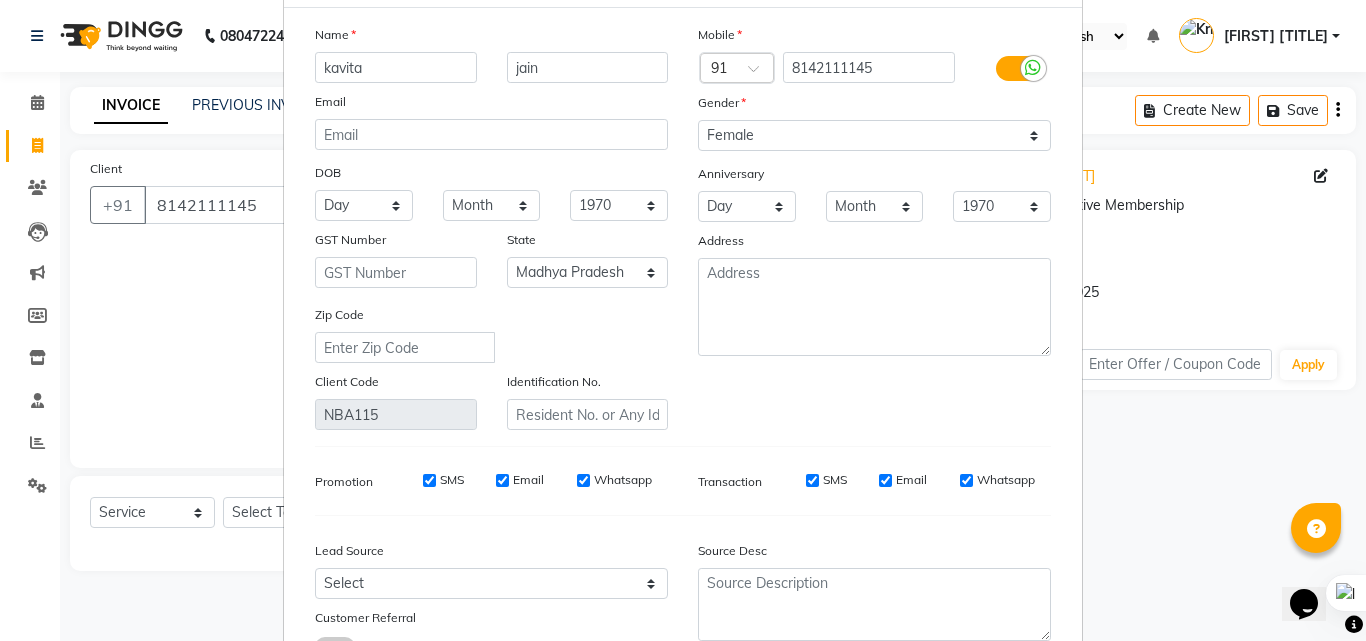 scroll, scrollTop: 0, scrollLeft: 0, axis: both 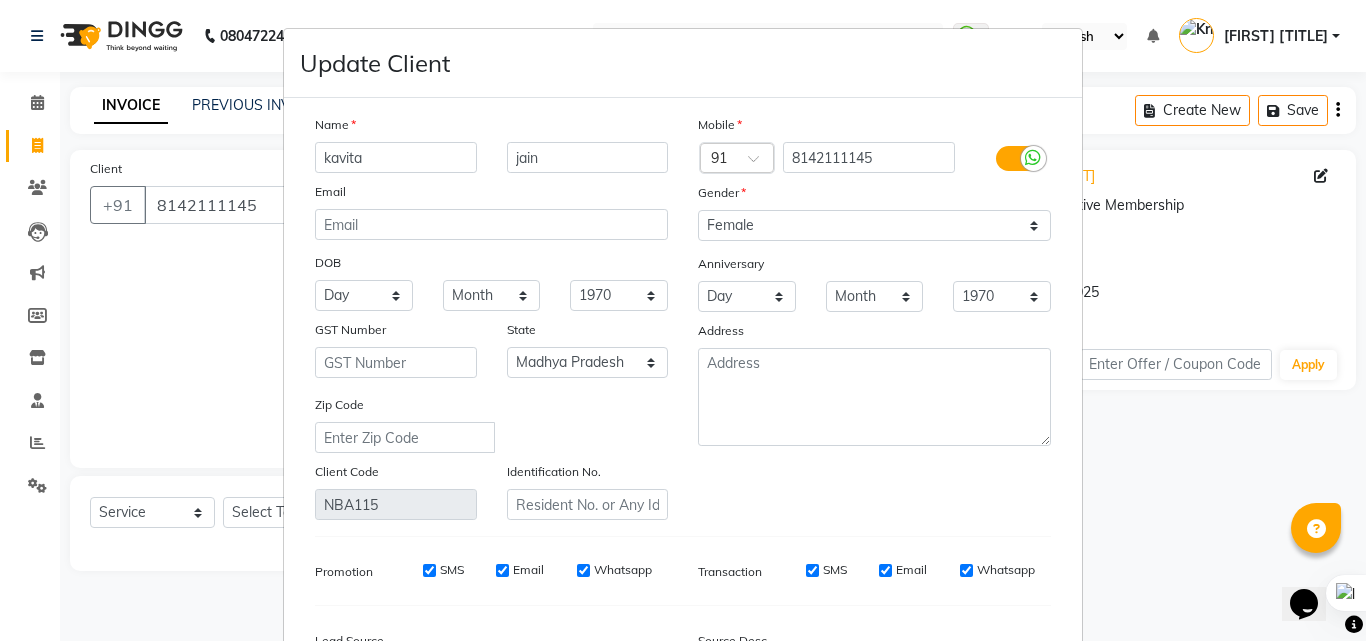 click on "Update Client Name [FIRST] [LAST] Email DOB Day 01 02 03 04 05 06 07 08 09 10 11 12 13 14 15 16 17 18 19 20 21 22 23 24 25 26 27 28 29 30 31 Month January February March April May June July August September October November December 1940 1941 1942 1943 1944 1945 1946 1947 1948 1949 1950 1951 1952 1953 1954 1955 1956 1957 1958 1959 1960 1961 1962 1963 1964 1965 1966 1967 1968 1969 1970 1971 1972 1973 1974 1975 1976 1977 1978 1979 1980 1981 1982 1983 1984 1985 1986 1987 1988 1989 1990 1991 1992 1993 1994 1995 1996 1997 1998 1999 2000 2001 2002 2003 2004 2005 2006 2007 2008 2009 2010 2011 2012 2013 2014 2015 2016 2017 2018 2019 2020 2021 2022 2023 2024 GST Number State Select Andaman and Nicobar Islands Andhra Pradesh Arunachal Pradesh Assam Bihar Chandigarh Chhattisgarh Dadra and Nagar Haveli Daman and Diu Delhi Goa Gujarat Haryana Himachal Pradesh Jammu and Kashmir Jharkhand Karnataka Kerala Lakshadweep Madhya Pradesh Maharashtra Manipur Meghalaya Mizoram Nagaland Odisha Pondicherry Punjab Rajasthan Sikkim Ladakh" at bounding box center (683, 320) 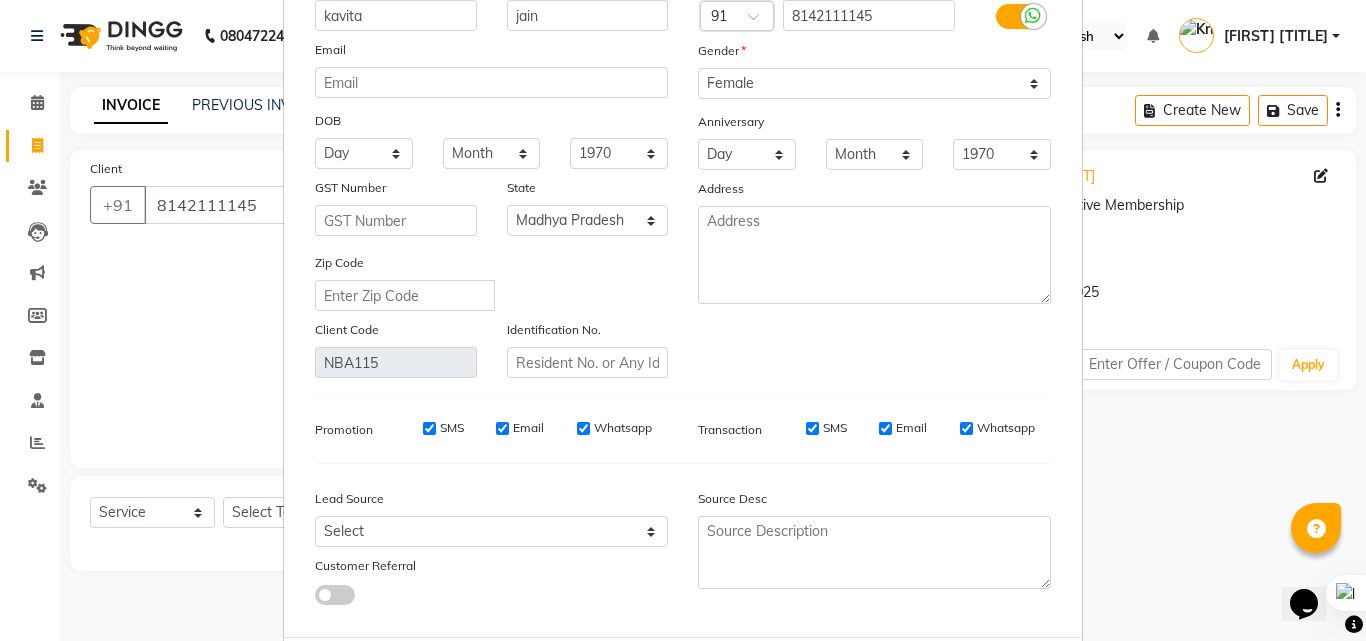 scroll, scrollTop: 246, scrollLeft: 0, axis: vertical 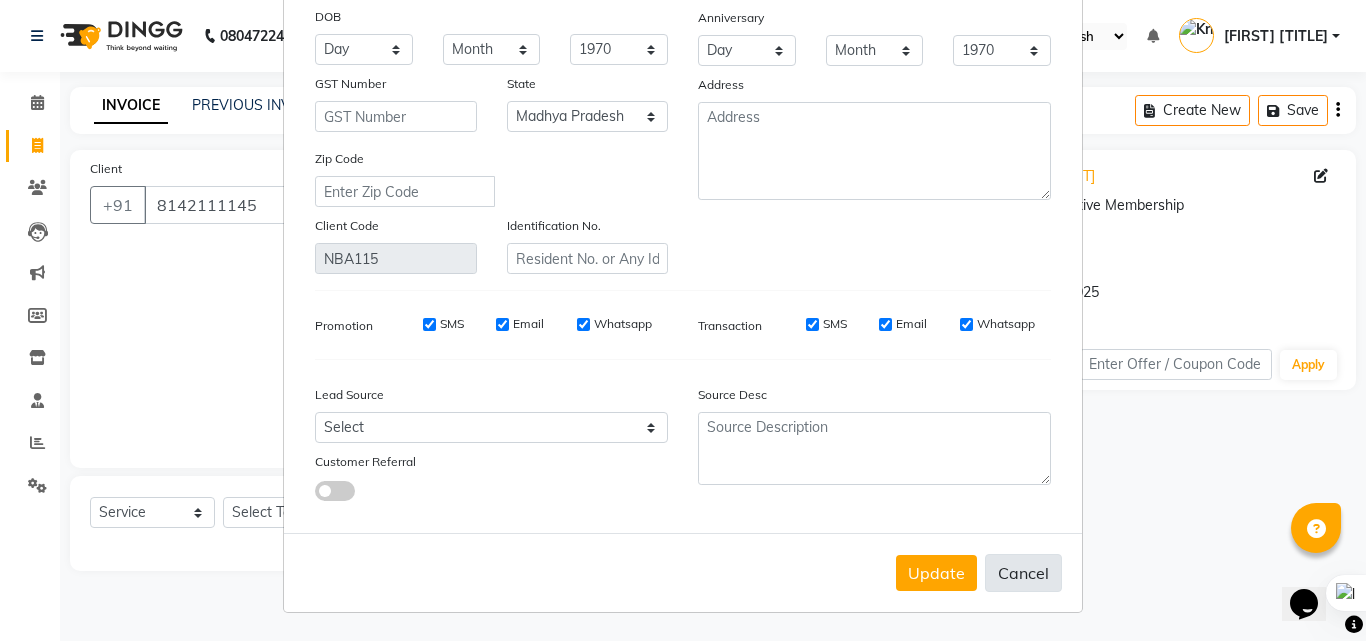 click on "Cancel" at bounding box center (1023, 573) 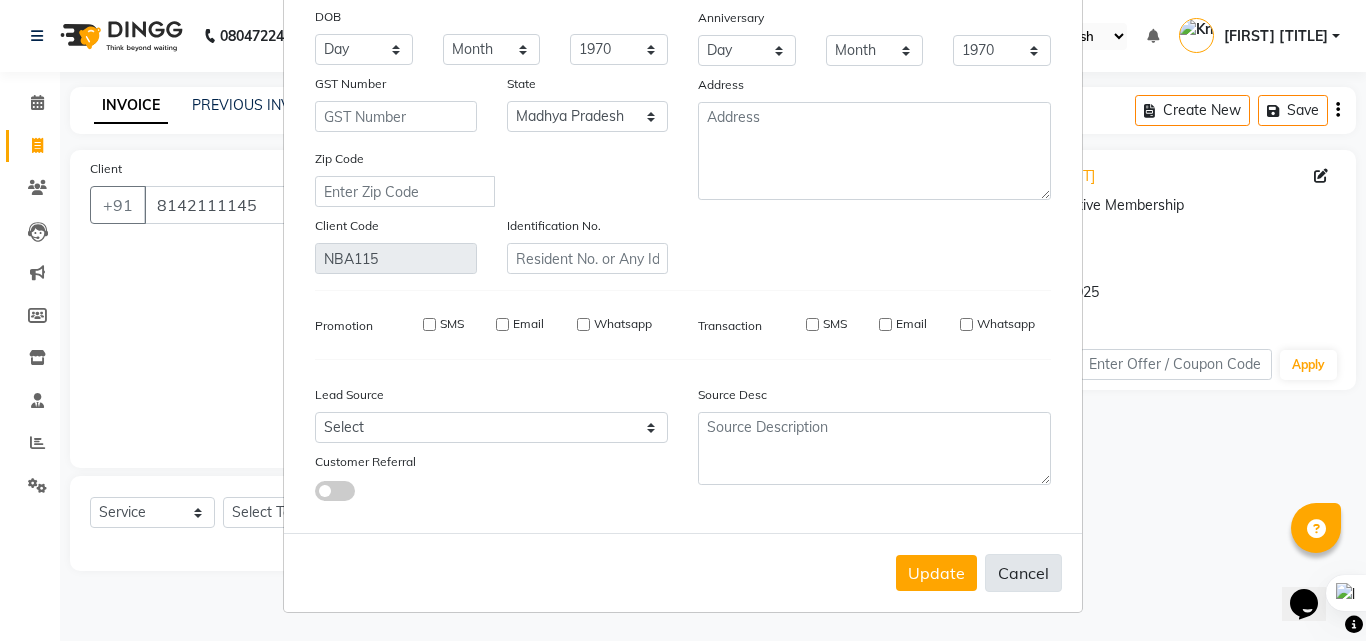 type 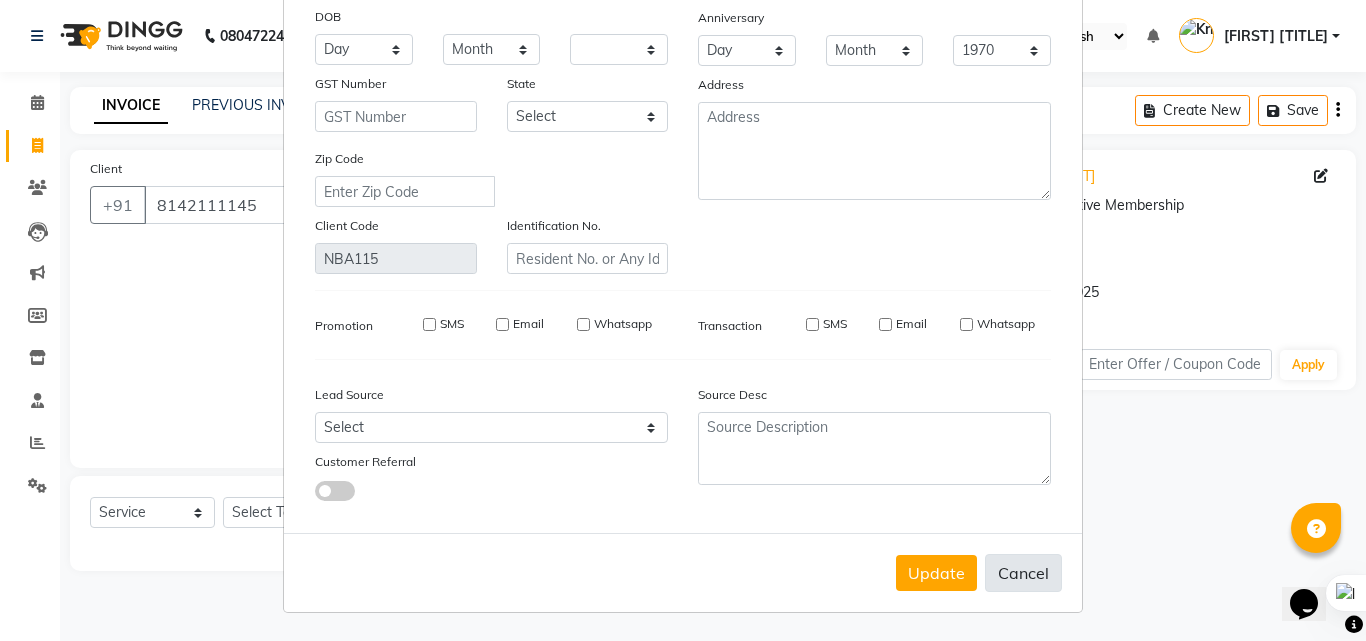 type 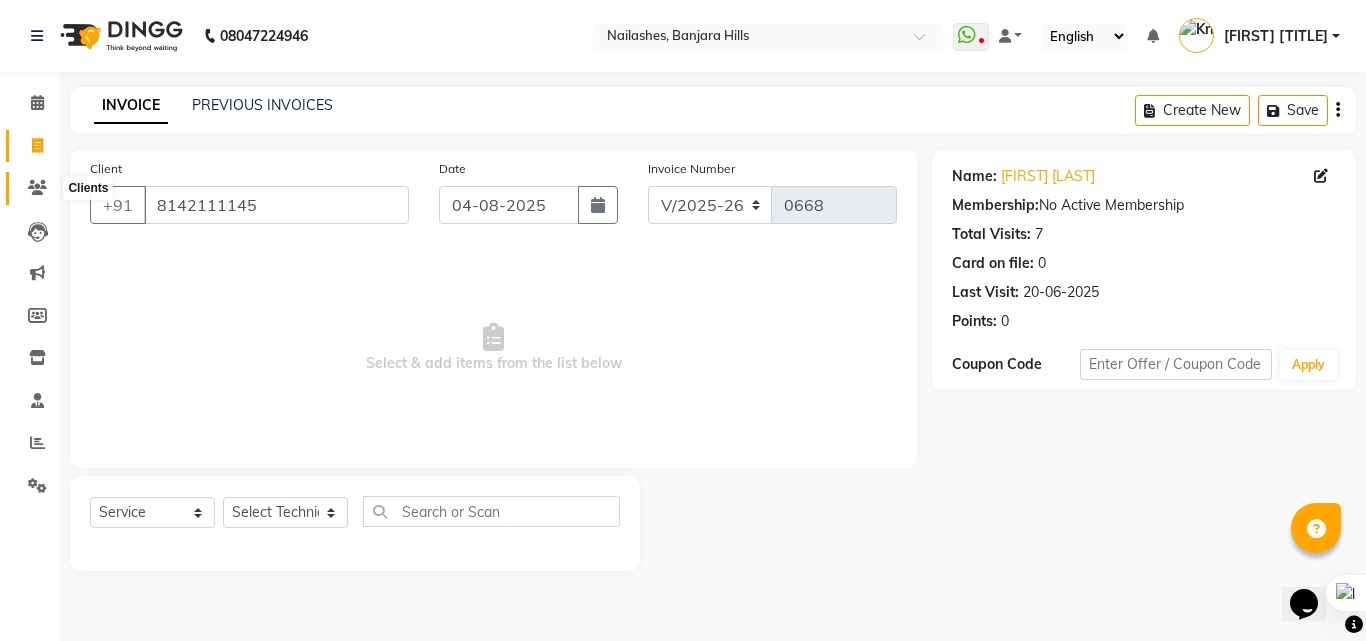 click 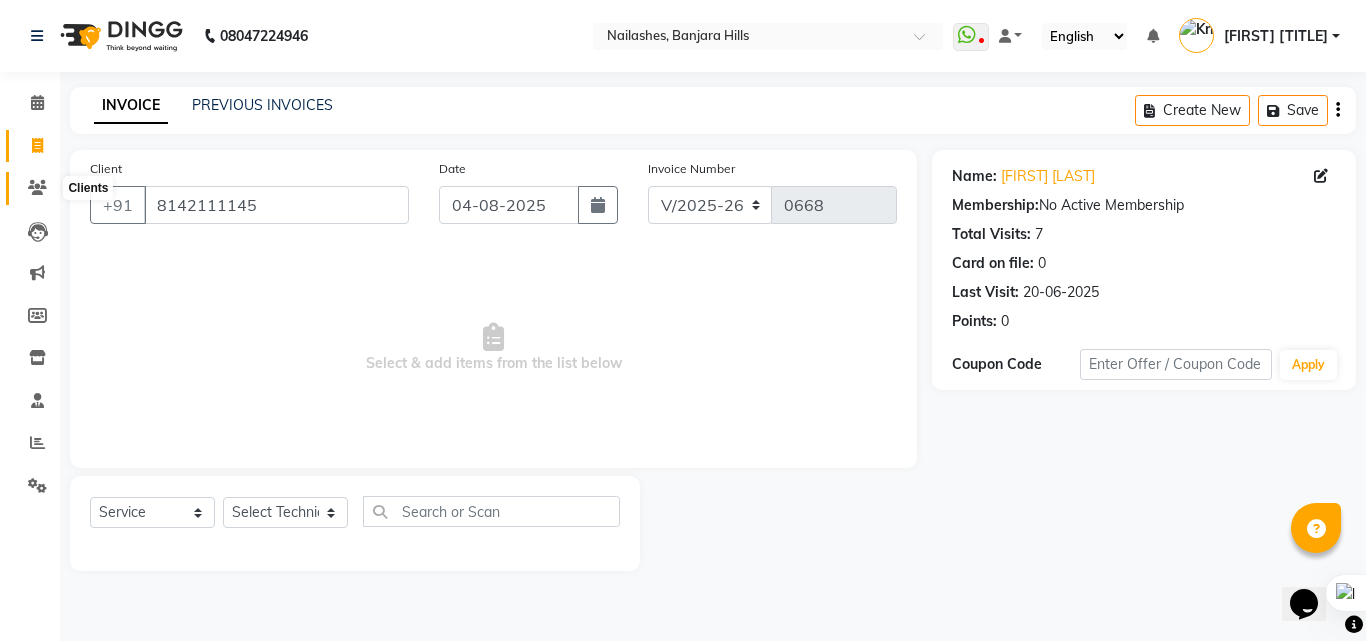 click 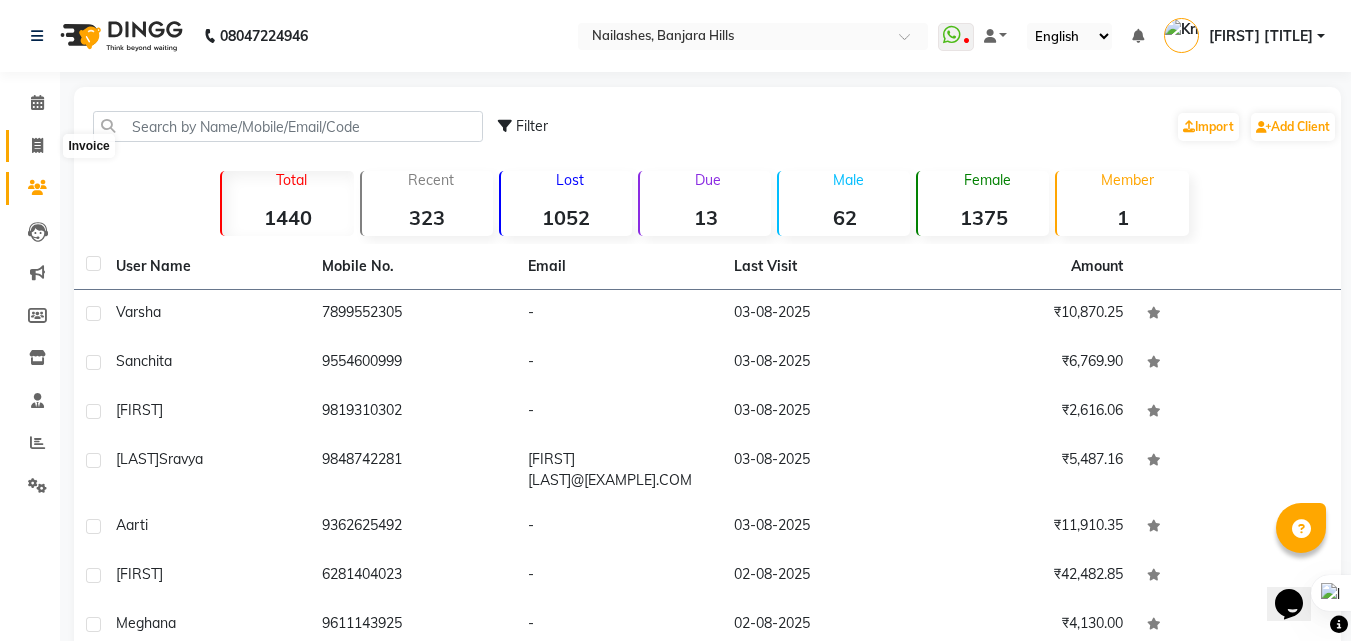 click 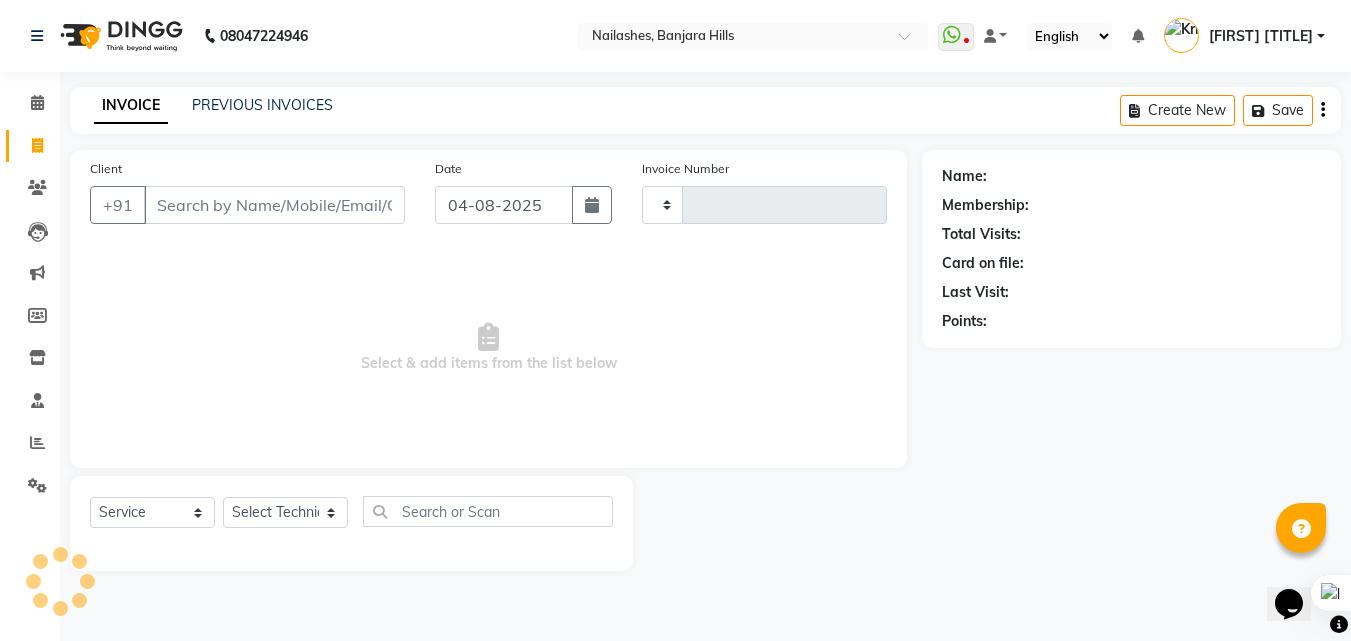 type on "0668" 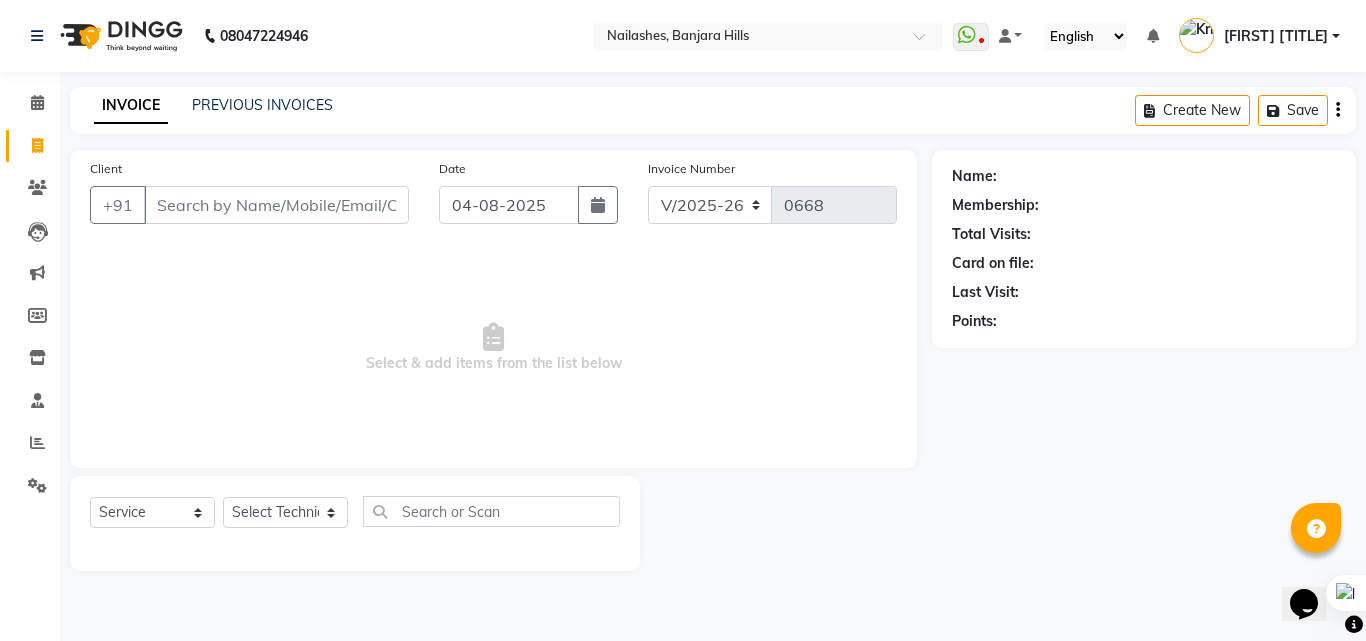 click on "Select & add items from the list below" at bounding box center (493, 348) 